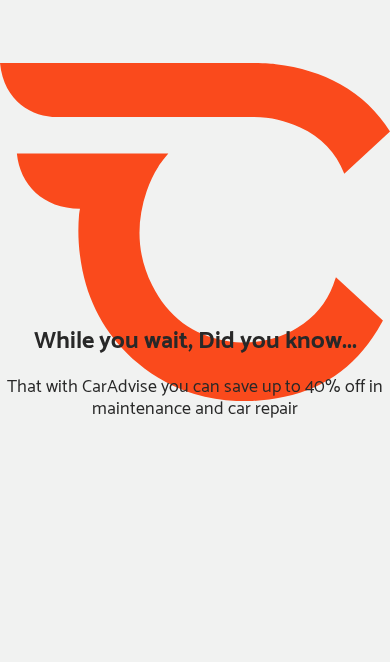 scroll, scrollTop: 0, scrollLeft: 0, axis: both 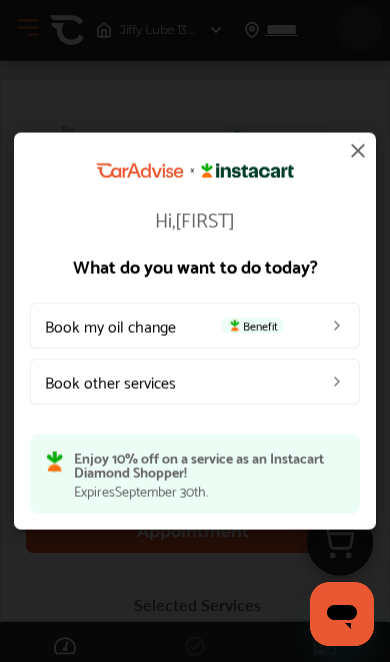 click on "Book my oil change Benefit" at bounding box center (195, 325) 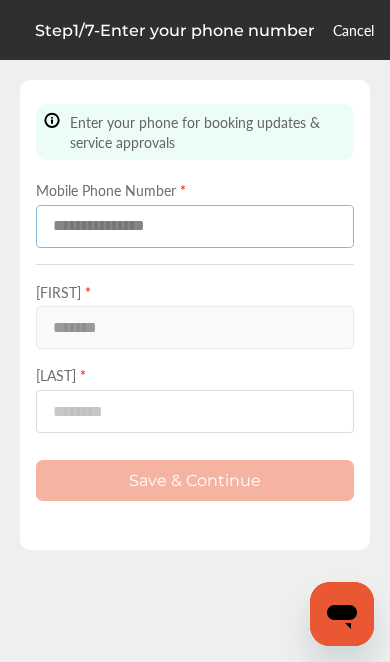 click at bounding box center [195, 226] 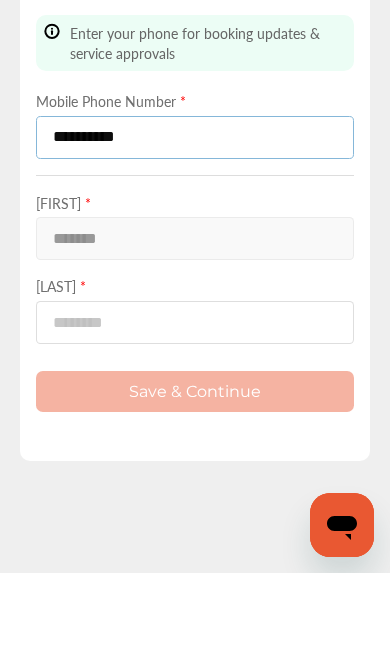 type on "**********" 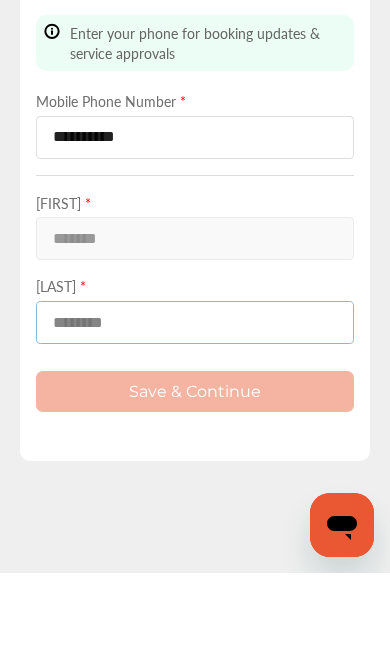 click at bounding box center [195, 411] 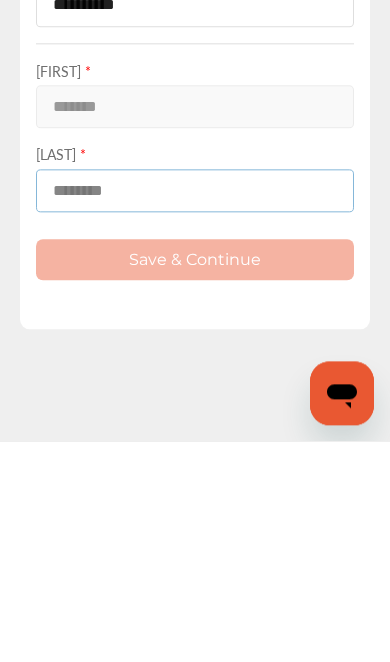 type on "**********" 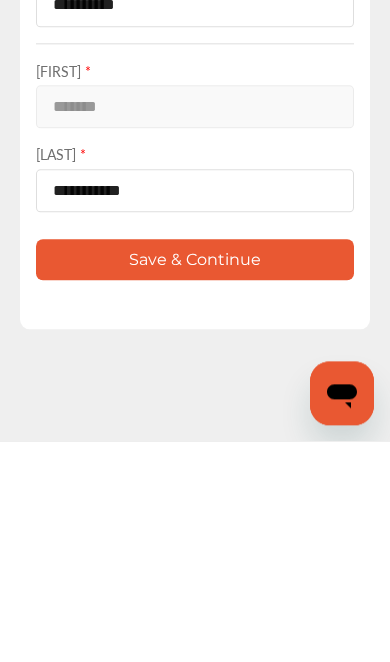 scroll, scrollTop: 82, scrollLeft: 0, axis: vertical 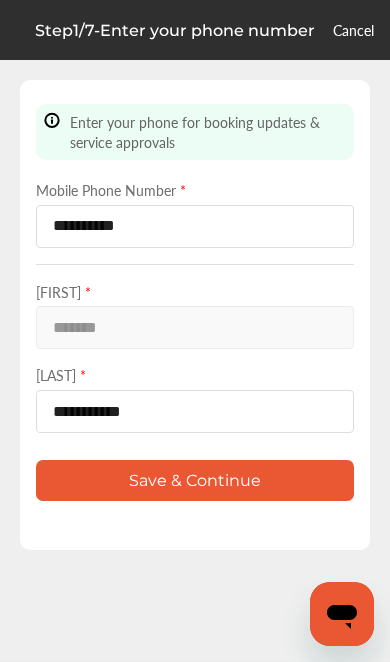 click on "Save & Continue" at bounding box center [195, 480] 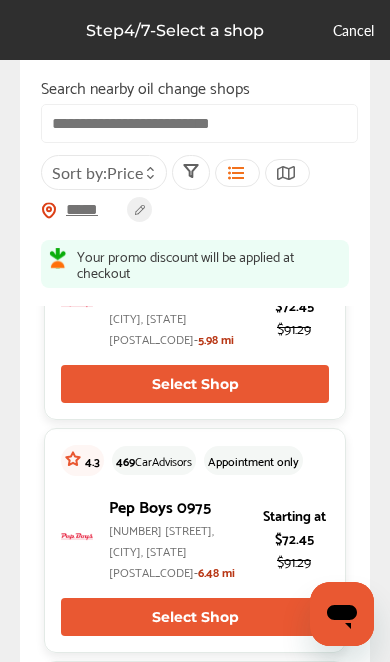 scroll, scrollTop: 692, scrollLeft: 0, axis: vertical 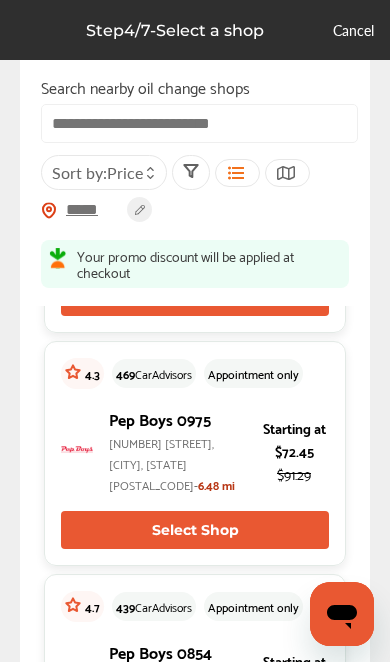 click on "Select Shop" at bounding box center [195, 530] 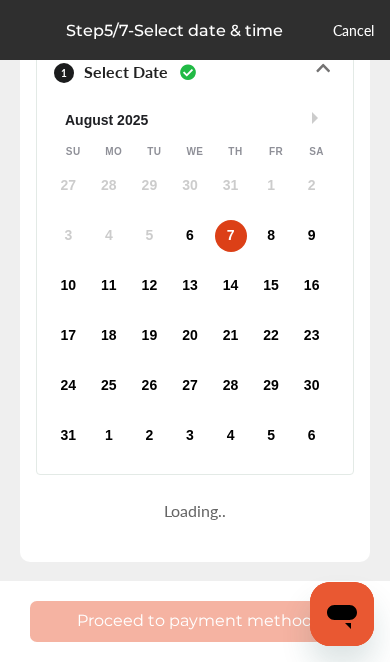 scroll, scrollTop: 0, scrollLeft: 0, axis: both 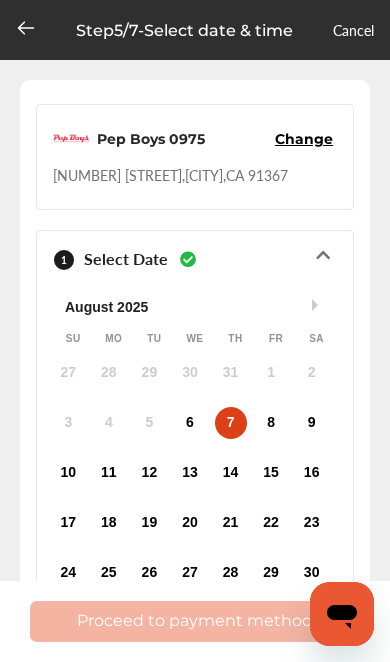 click on "7" at bounding box center (231, 423) 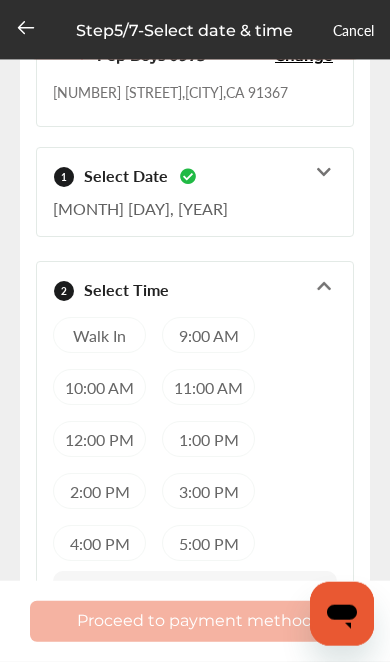 scroll, scrollTop: 84, scrollLeft: 0, axis: vertical 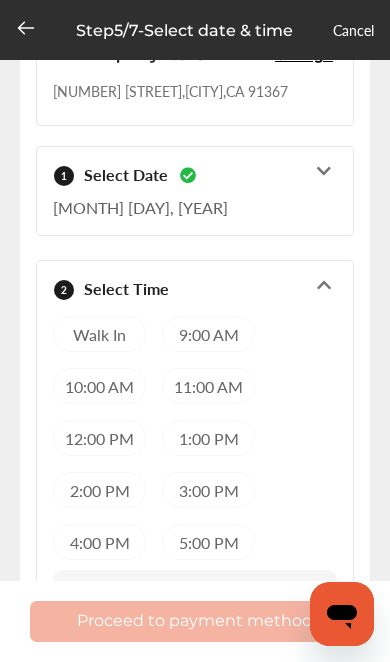 click on "Walk In" at bounding box center [99, 334] 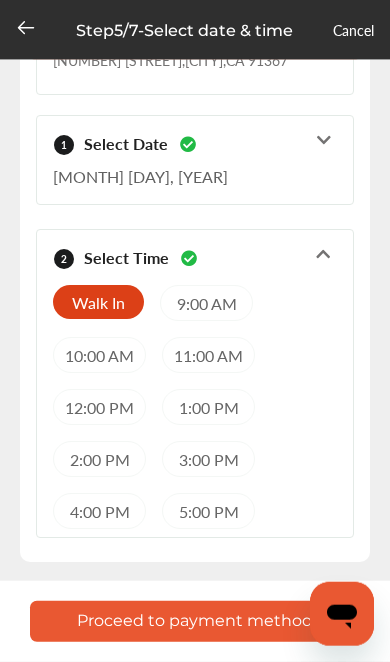 scroll, scrollTop: 135, scrollLeft: 0, axis: vertical 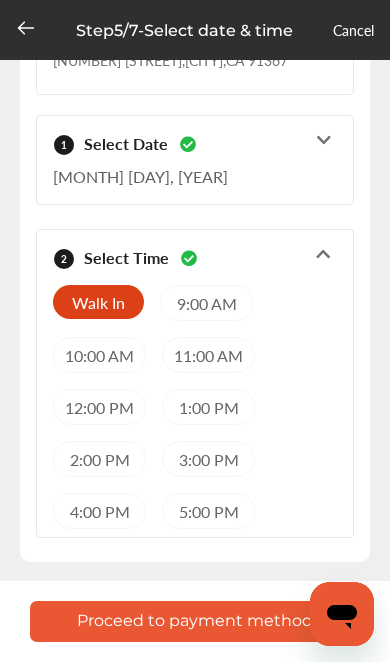 click on "Proceed to payment method" at bounding box center [195, 621] 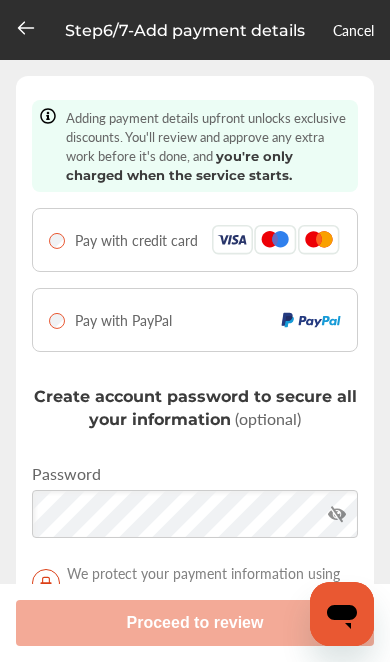 scroll, scrollTop: 83, scrollLeft: 0, axis: vertical 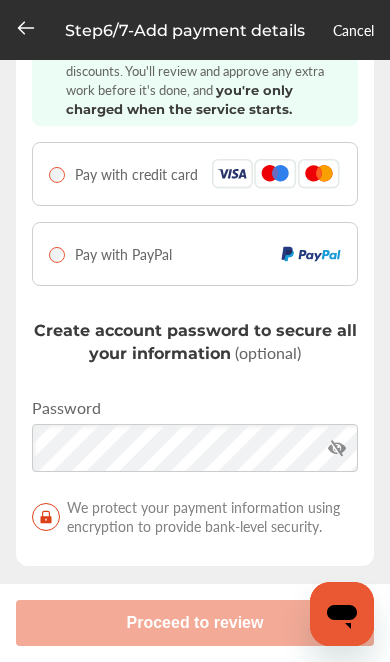 click 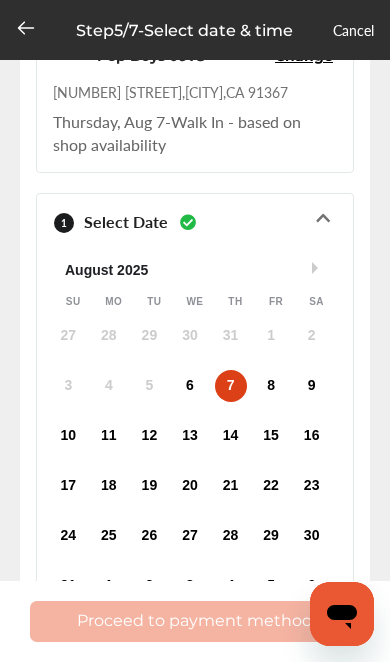 scroll, scrollTop: 0, scrollLeft: 0, axis: both 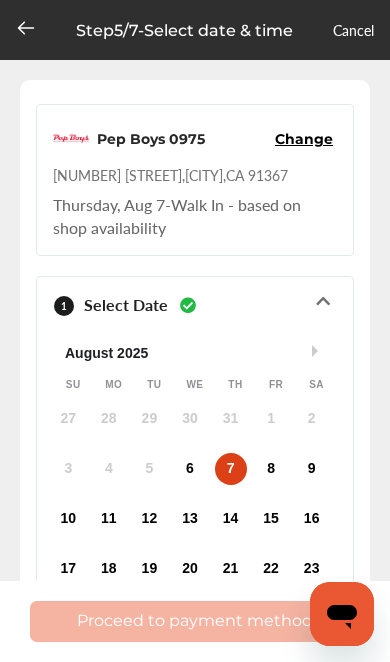 click 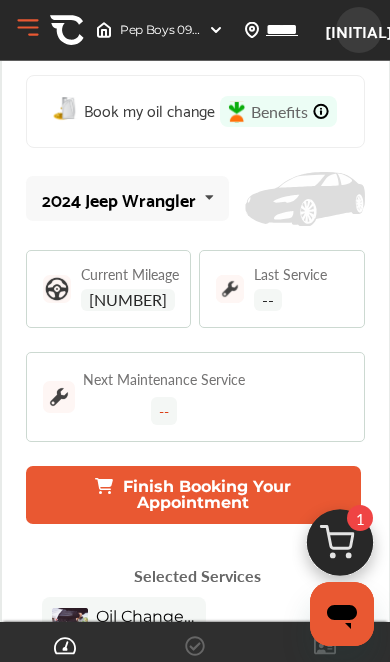 scroll, scrollTop: 0, scrollLeft: 0, axis: both 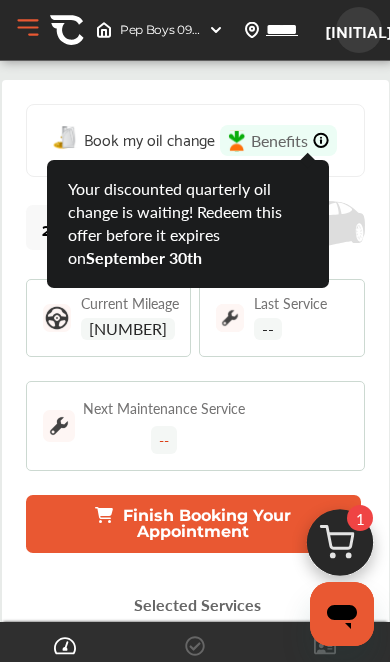 click at bounding box center (321, 140) 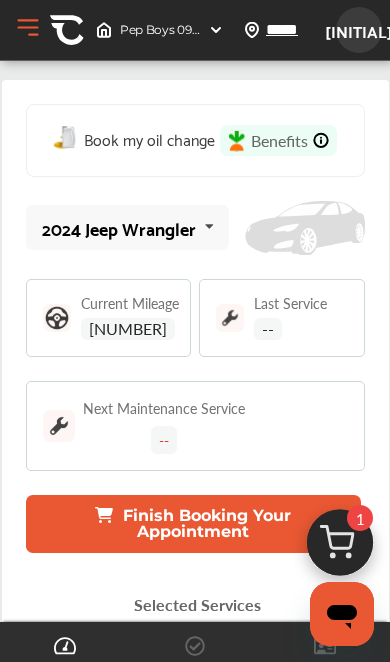 click at bounding box center [321, 140] 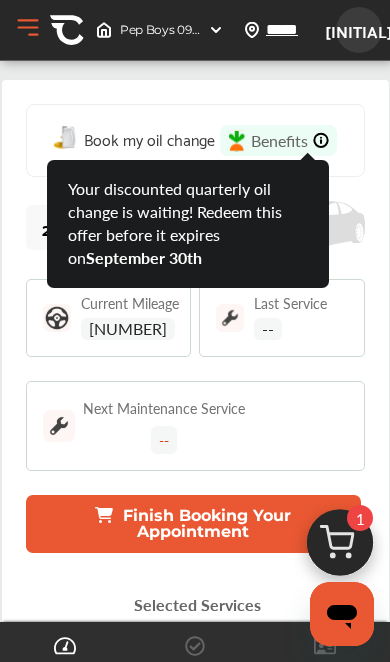 click on "Book my oil change Benefits 2024 Jeep Wrangler 2024 Jeep Wrangler Current Mileage 23,796 Last Service -- Next Maintenance Service -- Finish Booking Your Appointment Selected Services Oil Change - Full-synthetic
$72.45 My Cart
Shop Change Pep Boys 0975 [NUMBER] [STREET], [CITY], [STATE] [POSTAL_CODE] Active vehicle 2024 Jeep Wrangler Services (1) Add a service
Add more services Oil Change - Full-synthetic Remove
.st0{fill:#FA4A1C;}
$72.45 Estimated Sub Total $18.11 Total Savings
.st0{fill:#FA4A1C;}
$54.34 Continue to checkout Always better than retail price. *****
Sort by :  Distance
Save an additional 10% on maintenance & repairs Upgrade membership Do you need to change your tires soon? Buy new tires Discover your CarAdvise Benefits! Check them out! Frequently booked services See all Tire Install / Swap Tires
.st0{fill:#FA4A1C;}
$138.00 Add to Cart Wheel Alignment
.st0{fill:#FA4A1C;}" at bounding box center [195, 1485] 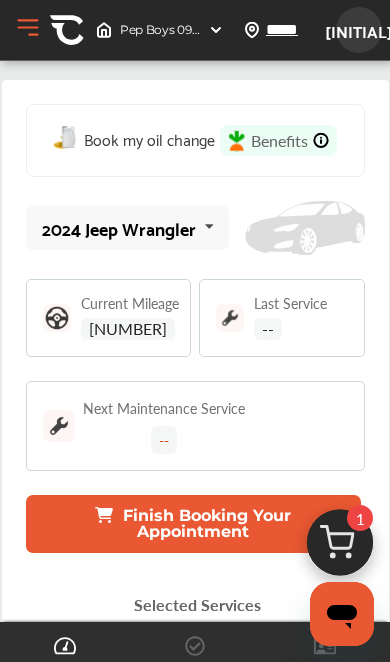 click on "[INITIAL]" at bounding box center [359, 30] 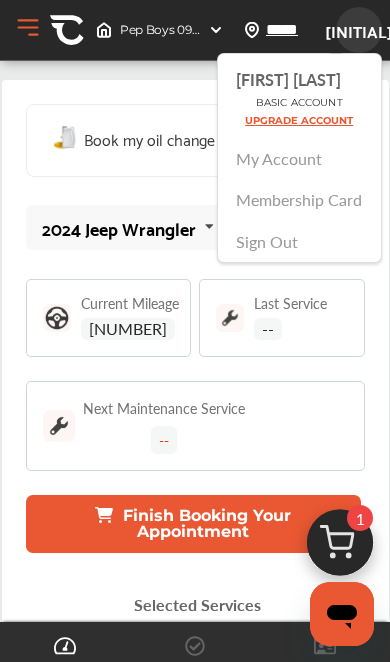 click on "Open Menu" at bounding box center [28, 28] 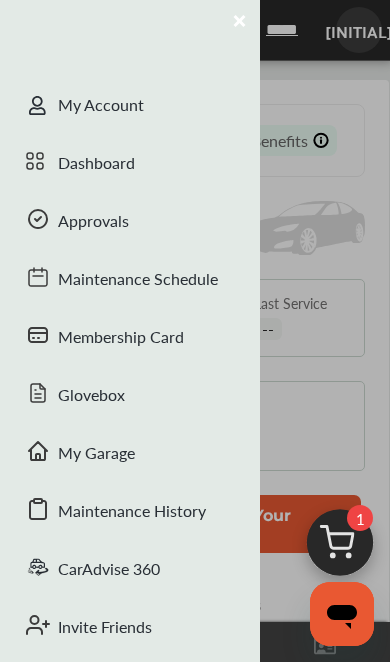 scroll, scrollTop: 0, scrollLeft: 0, axis: both 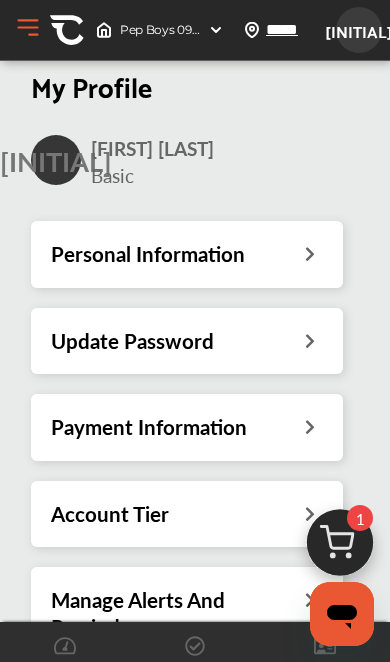click on "Open Menu" at bounding box center (28, 28) 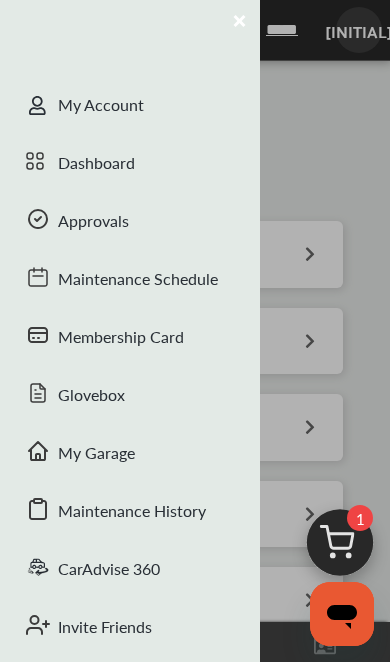 click on "Dashboard" at bounding box center [130, 165] 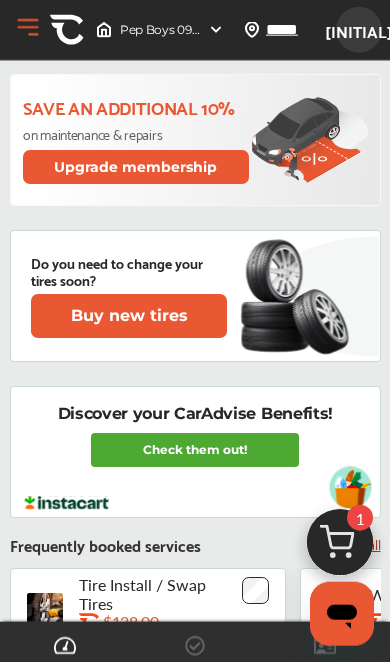 scroll, scrollTop: 1273, scrollLeft: 0, axis: vertical 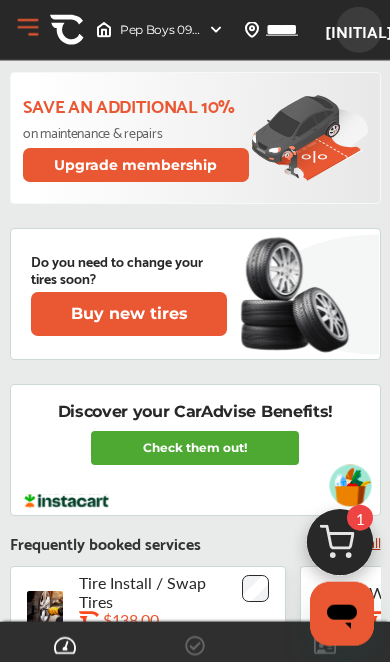 click on "Check them out!" at bounding box center (195, 448) 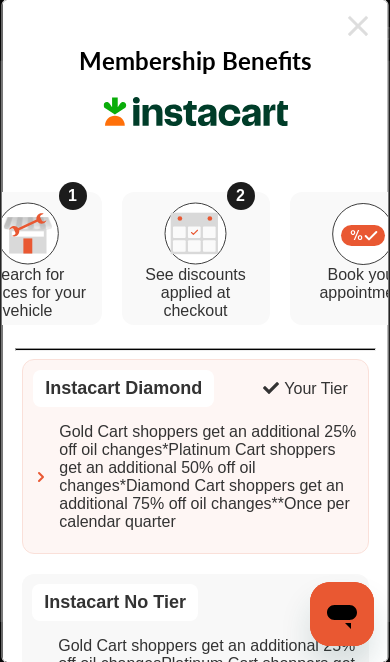 click on "See discounts applied at checkout" at bounding box center (195, 293) 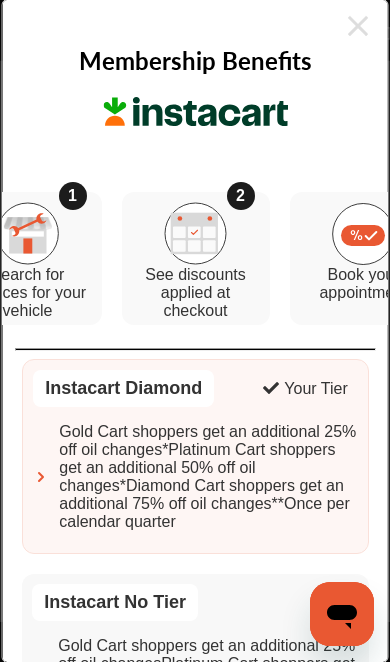 scroll, scrollTop: 0, scrollLeft: 0, axis: both 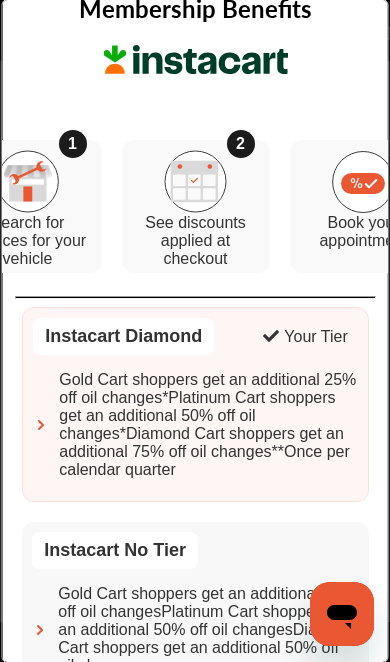 click on "Search for services for your vehicle" at bounding box center [27, 241] 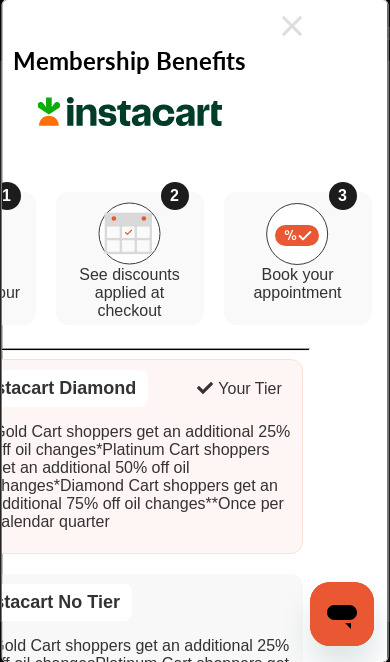 scroll, scrollTop: 0, scrollLeft: 65, axis: horizontal 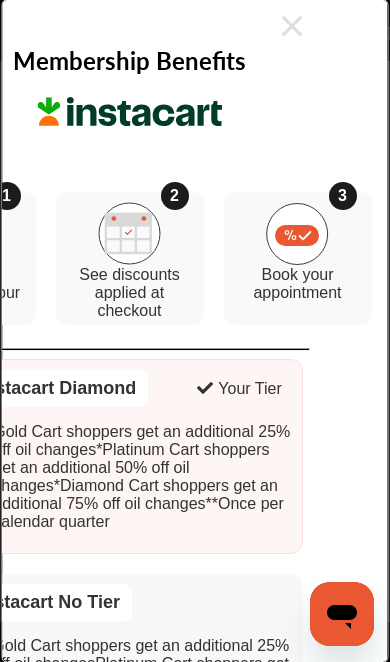 click 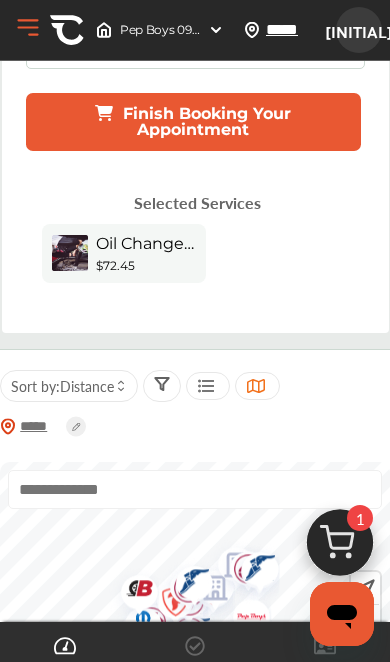 scroll, scrollTop: 401, scrollLeft: 0, axis: vertical 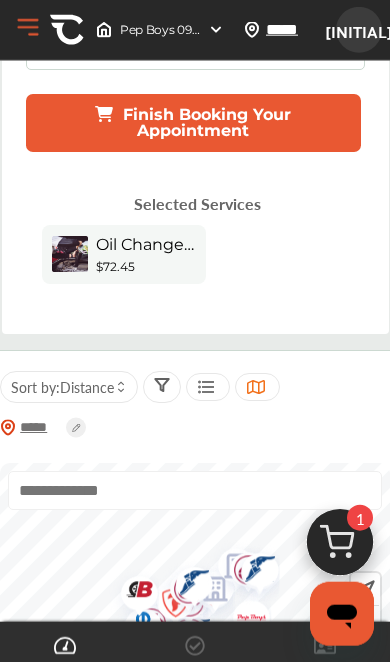 click on "Oil Change - Full-synthetic" at bounding box center (146, 244) 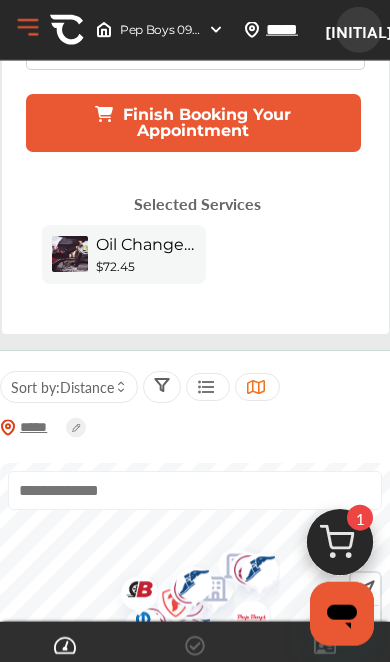 click on "Oil Change - Full-synthetic" at bounding box center (146, 244) 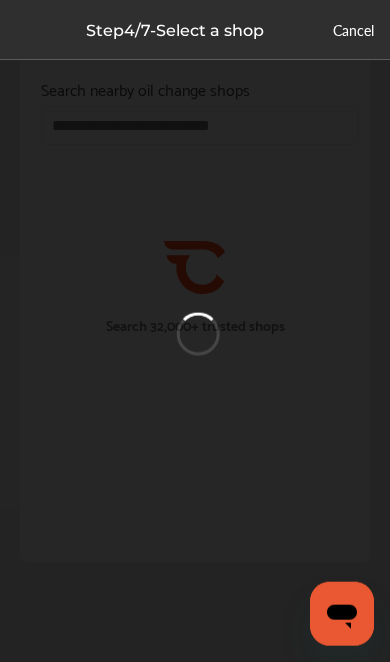 scroll, scrollTop: 0, scrollLeft: 0, axis: both 